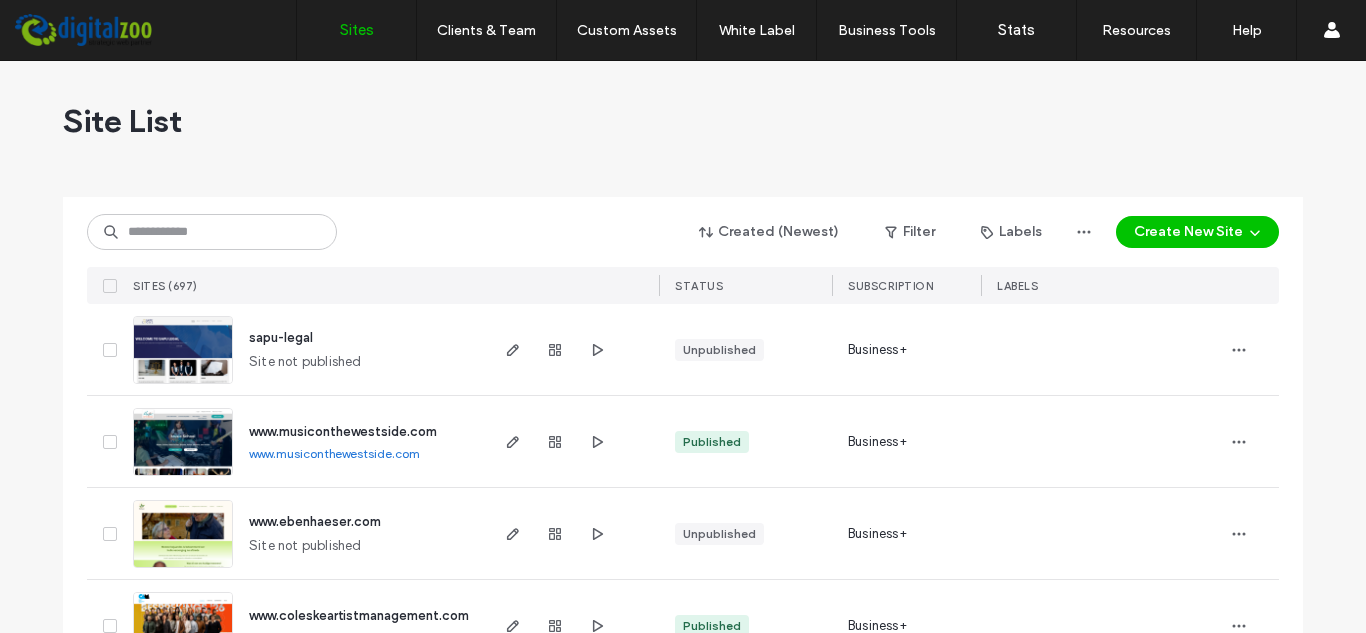 scroll, scrollTop: 0, scrollLeft: 0, axis: both 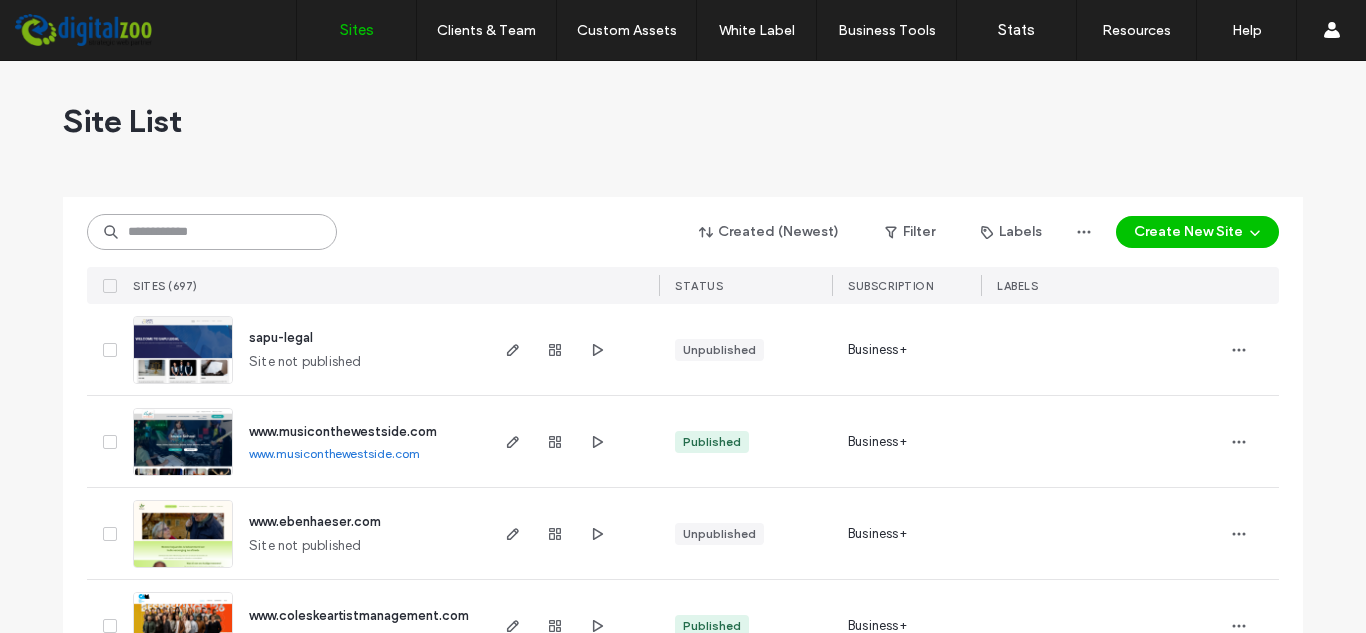click at bounding box center (212, 232) 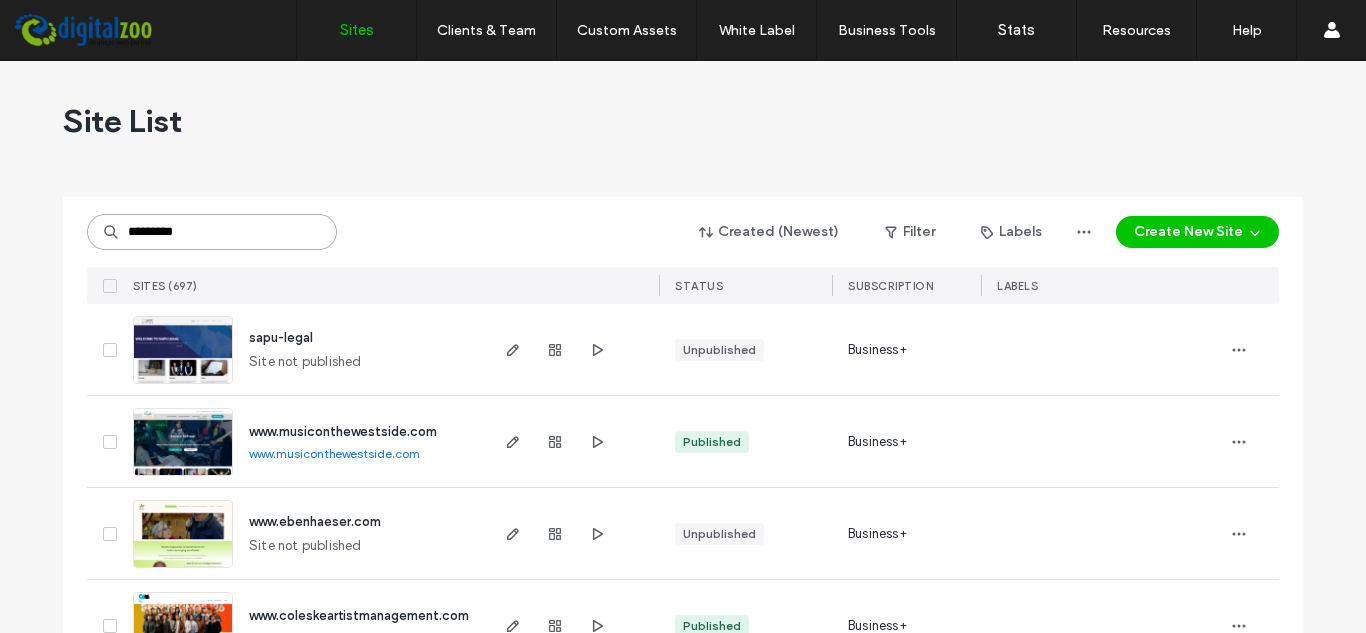 type on "*********" 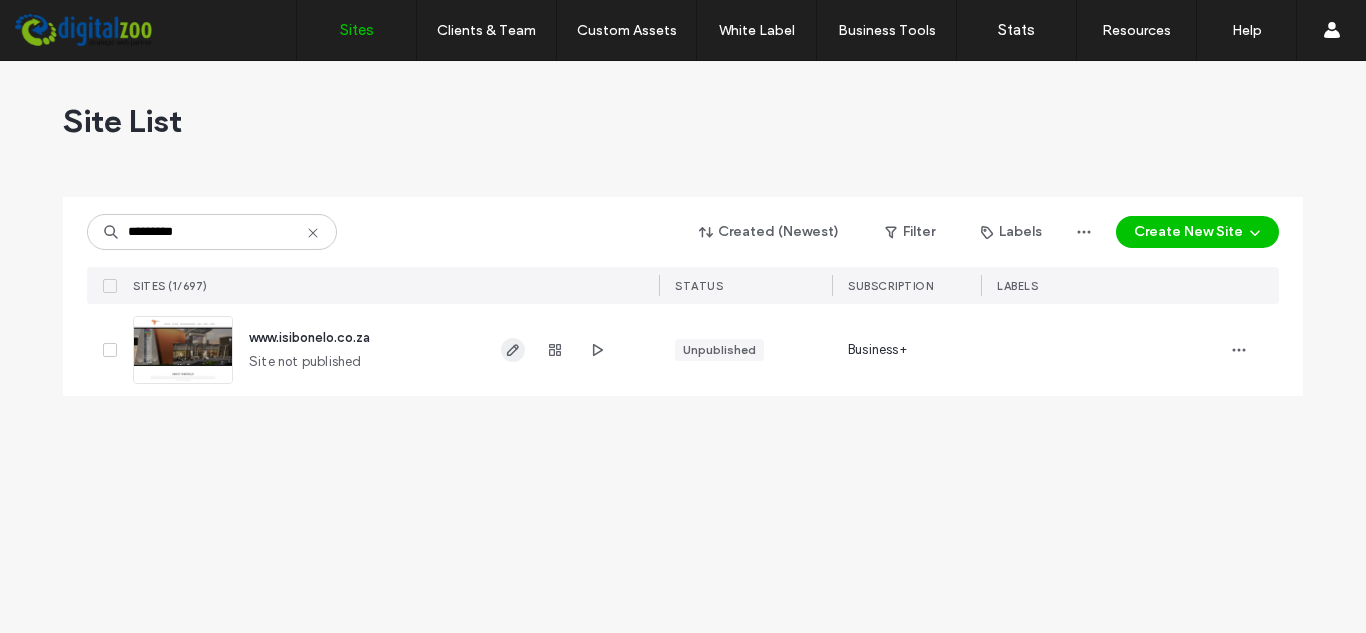 click 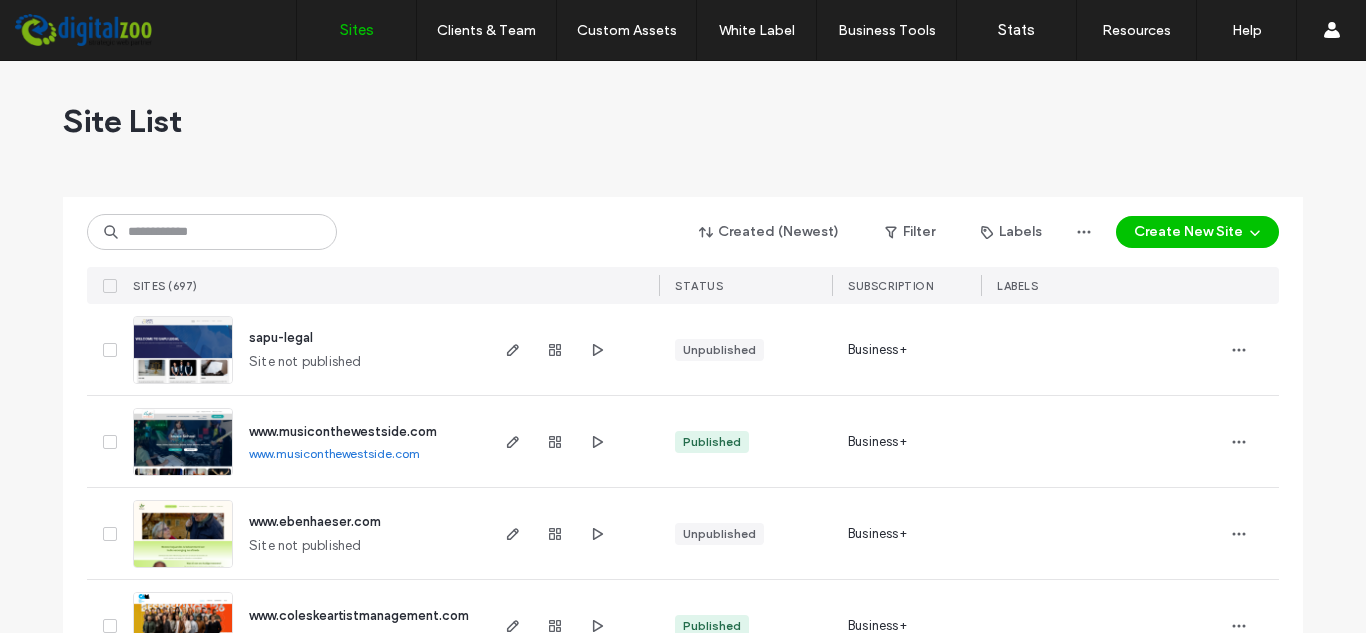scroll, scrollTop: 0, scrollLeft: 0, axis: both 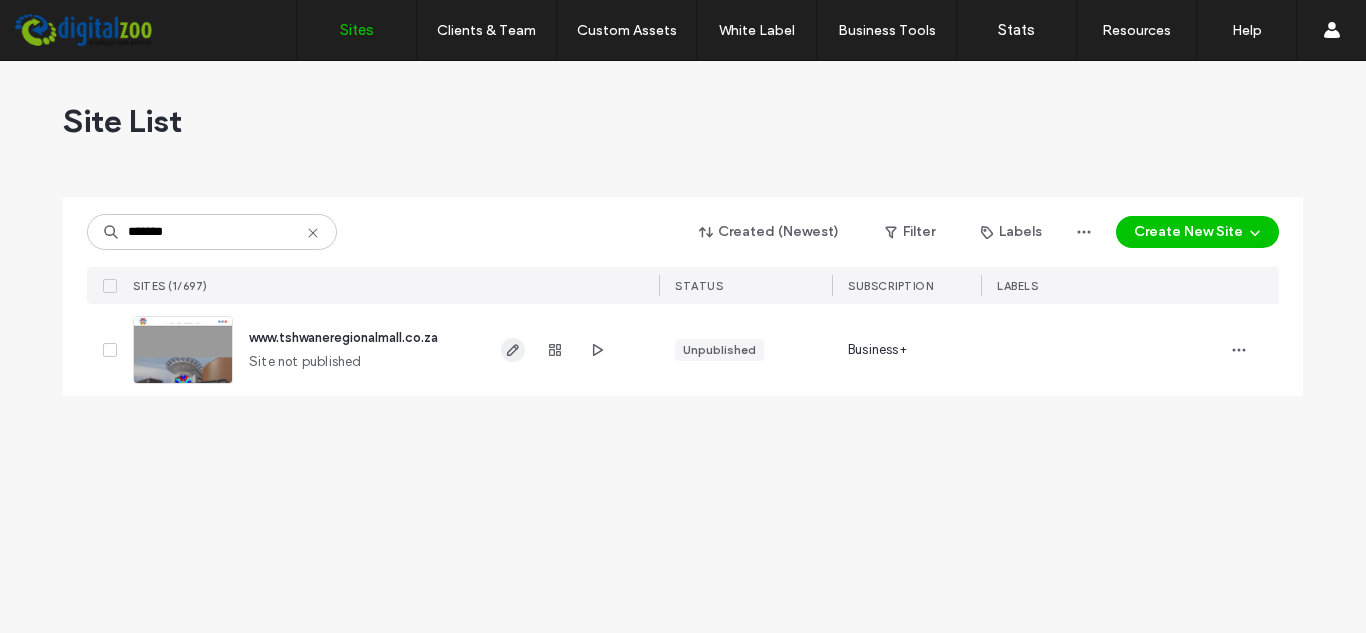 type on "*******" 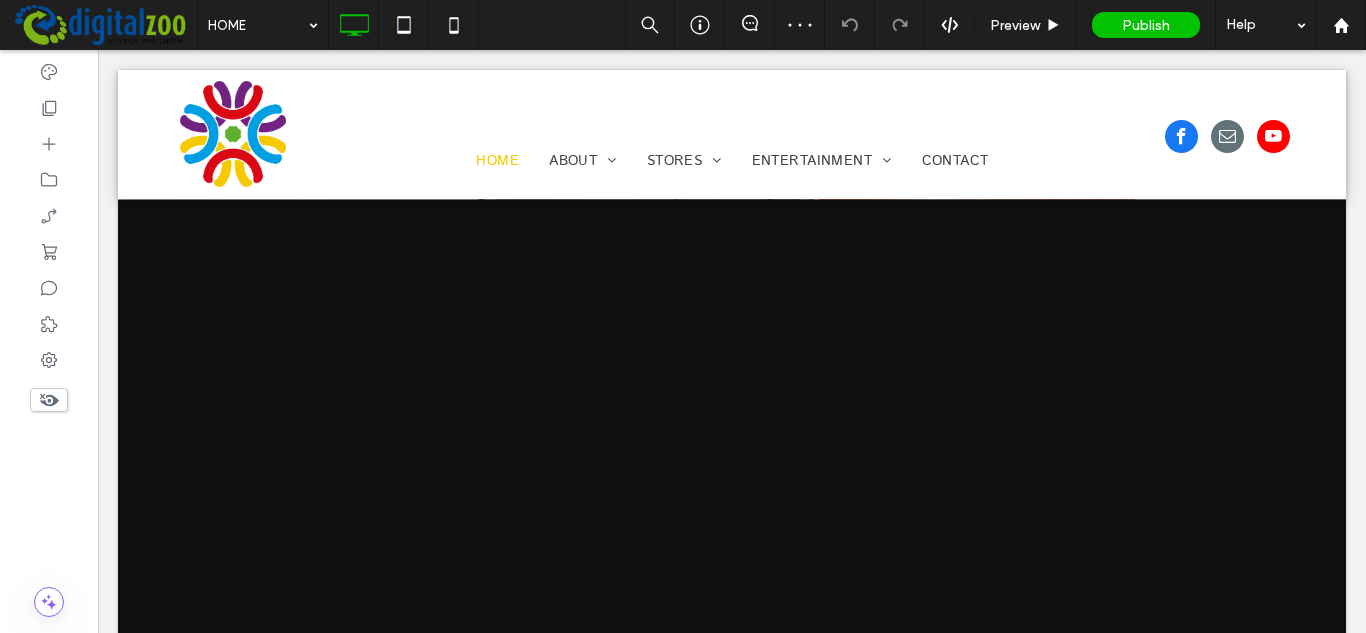 scroll, scrollTop: 0, scrollLeft: 0, axis: both 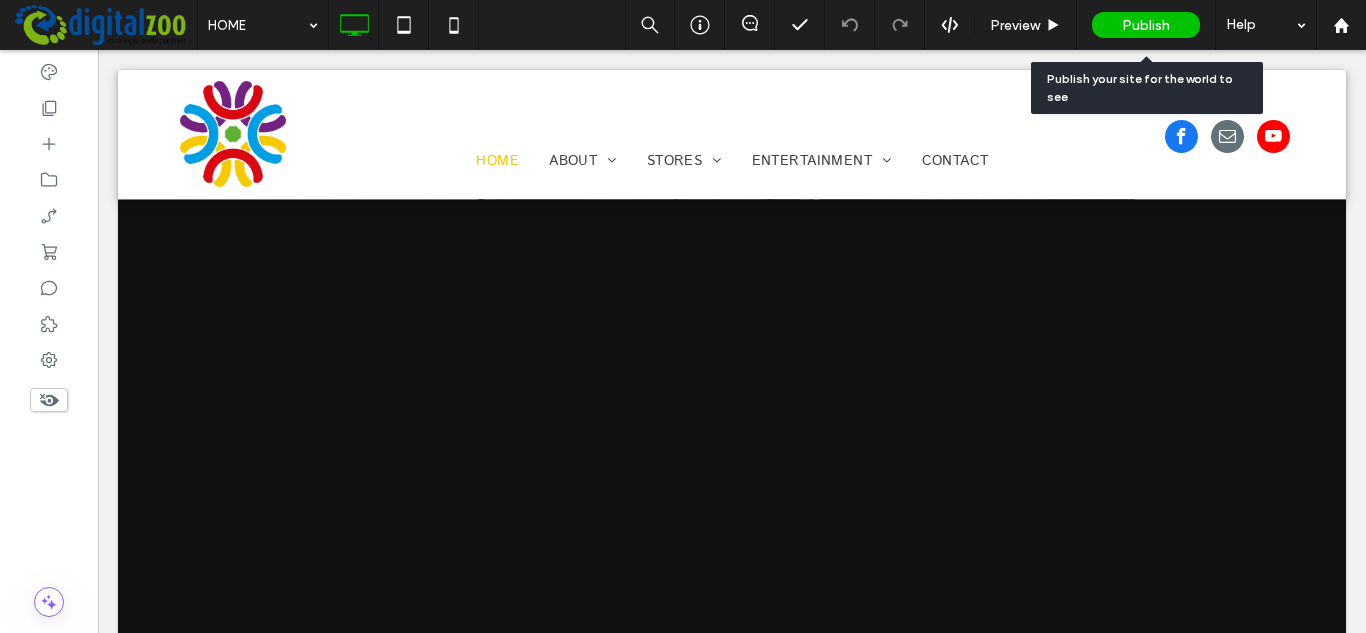click on "Publish" at bounding box center (1146, 25) 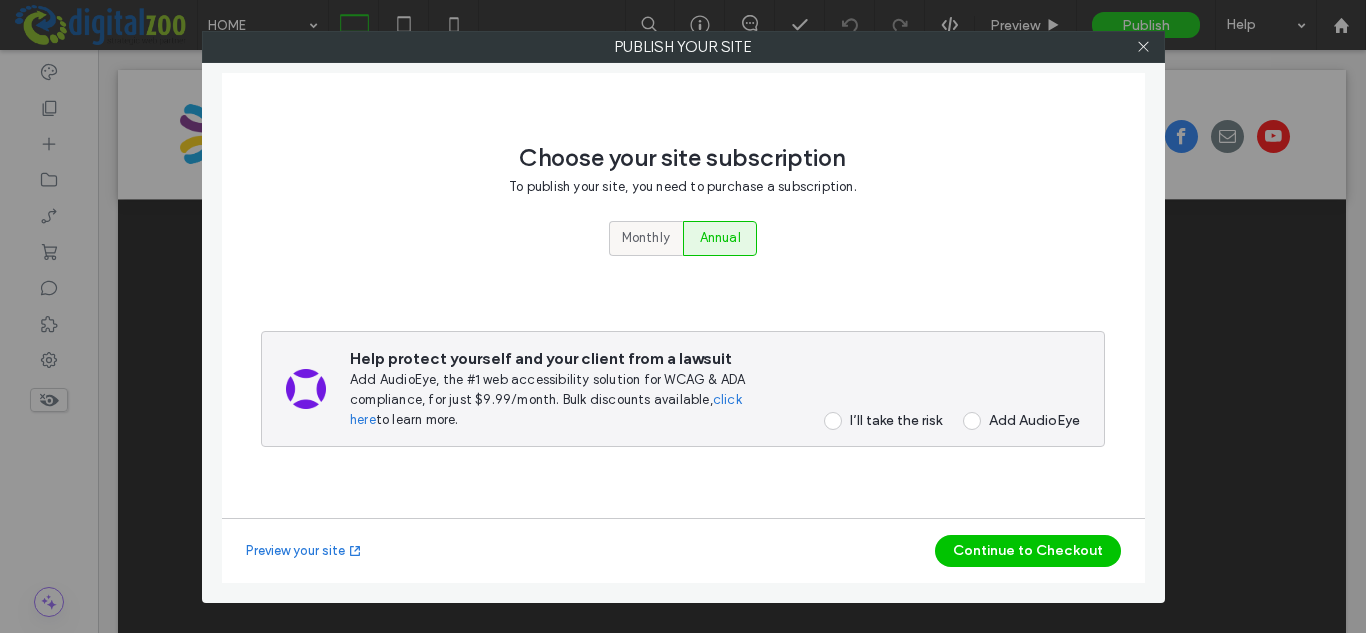 click on "Monthly" at bounding box center (646, 238) 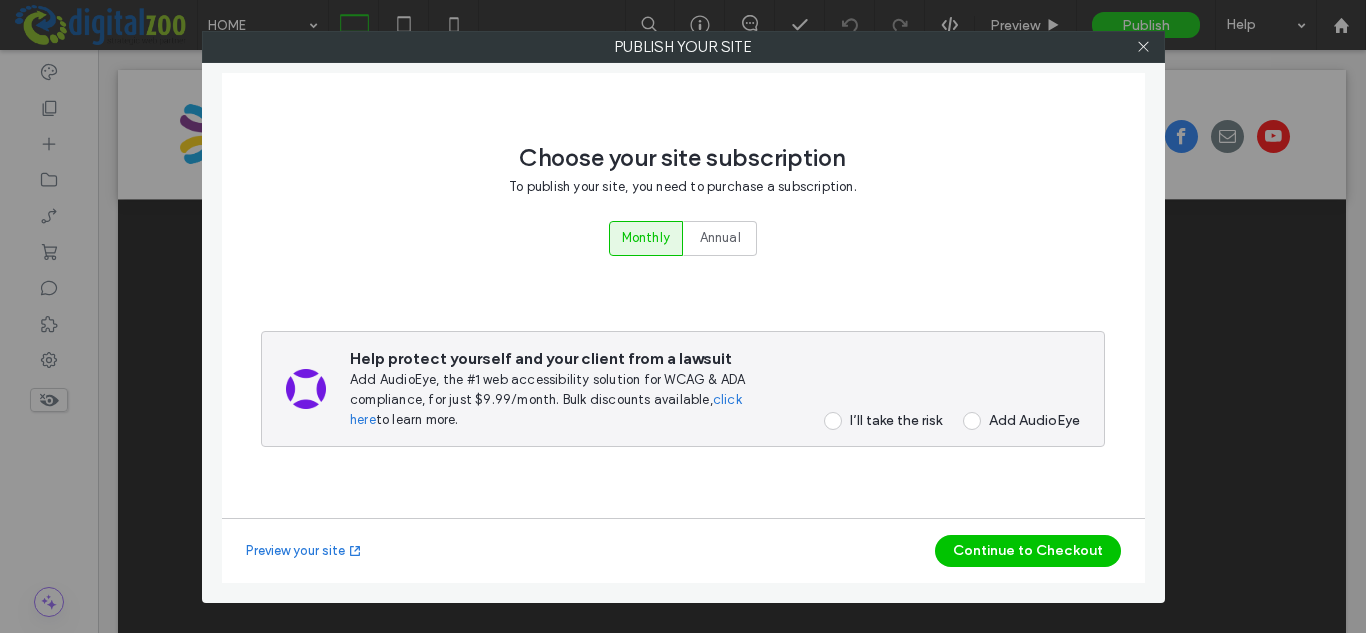 click on "I’ll take the risk" at bounding box center [896, 420] 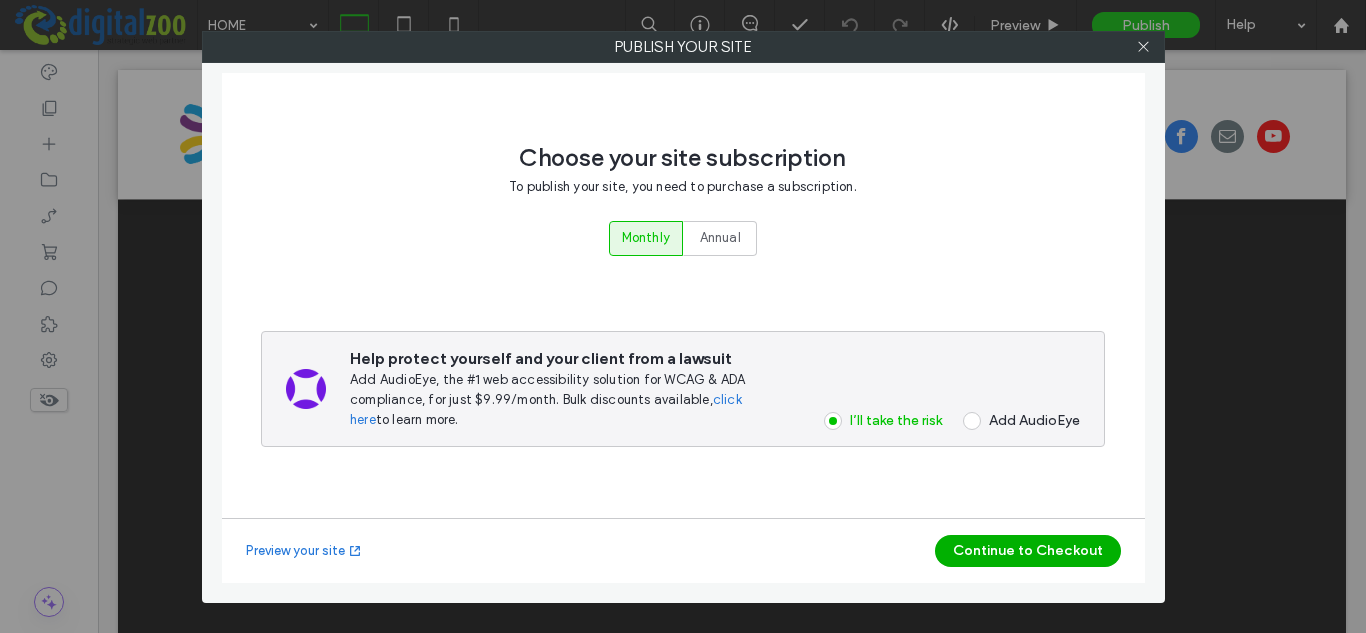 click on "Continue to Checkout" at bounding box center [1028, 551] 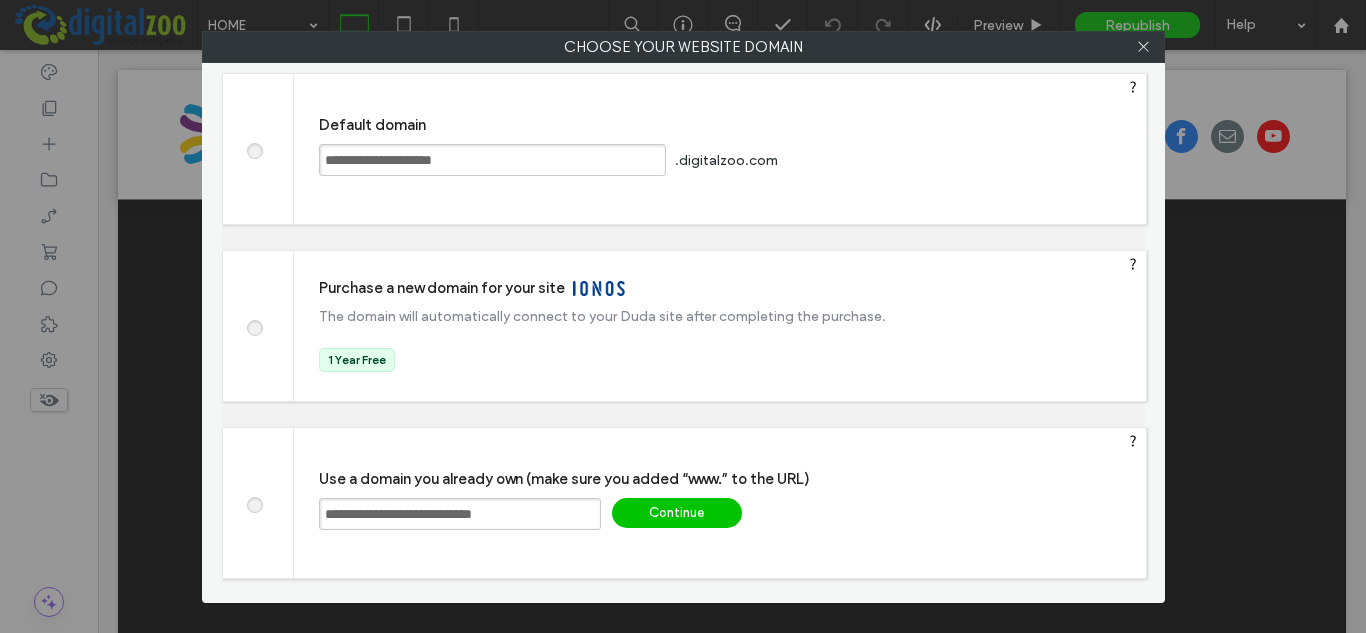 click on "Continue" at bounding box center (677, 513) 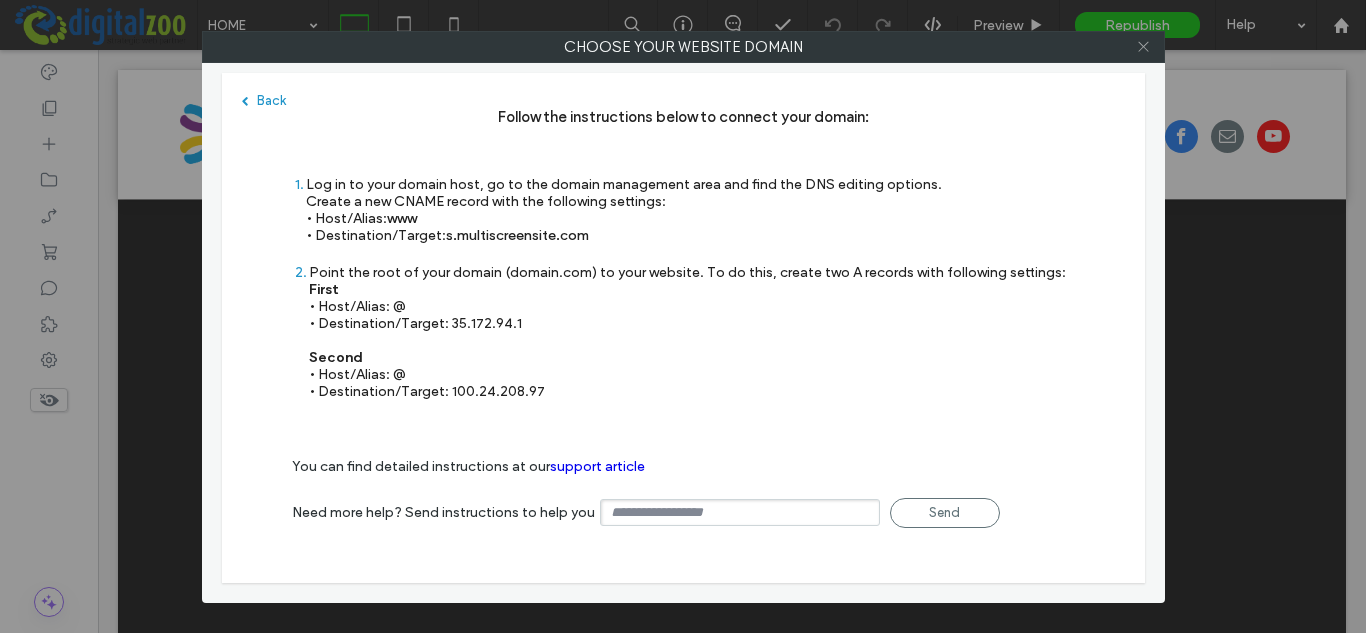 click 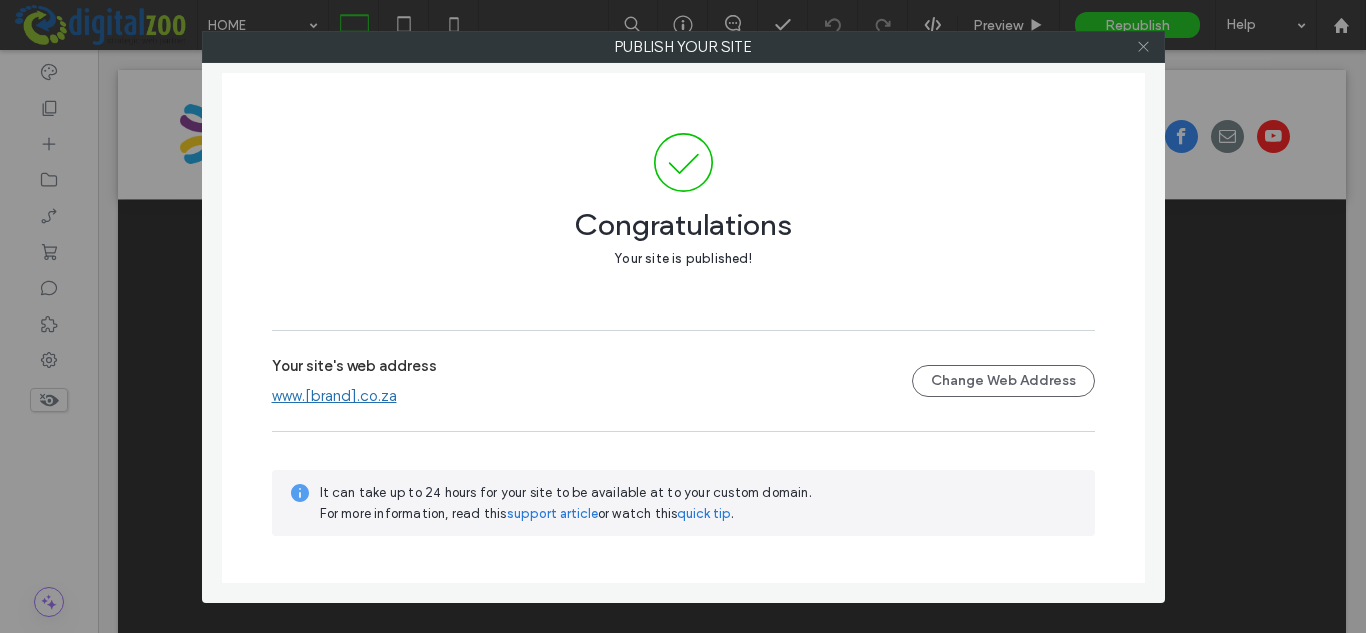 click 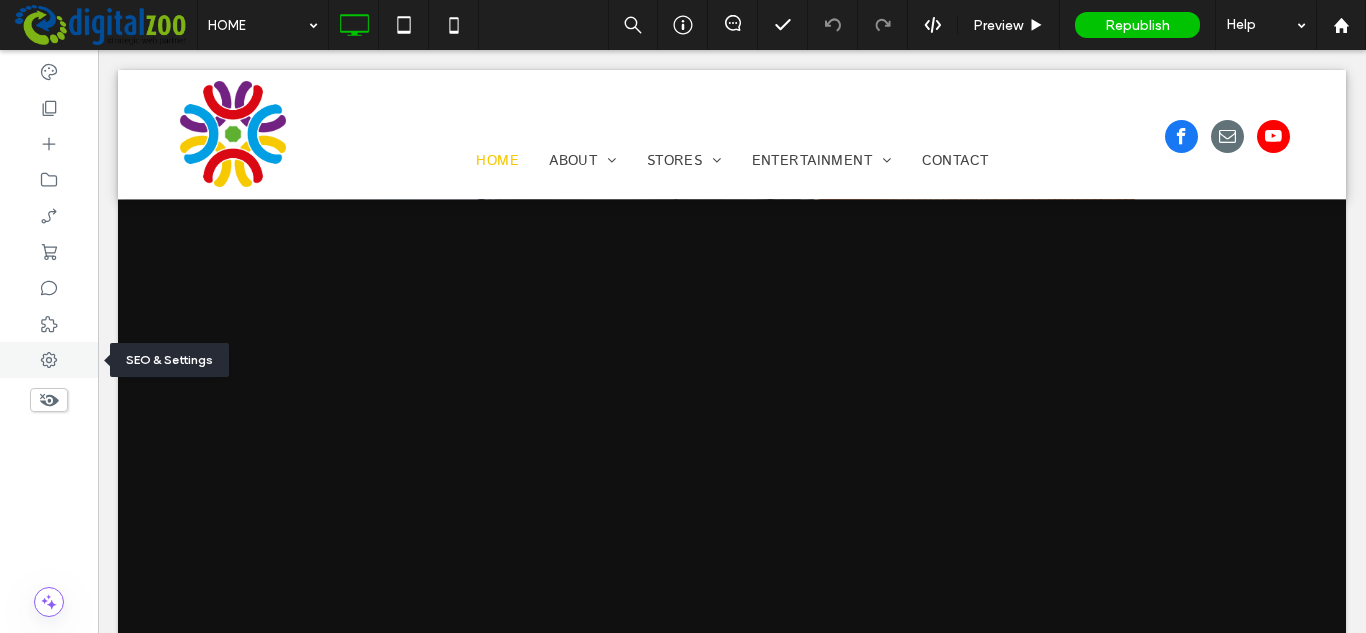 click 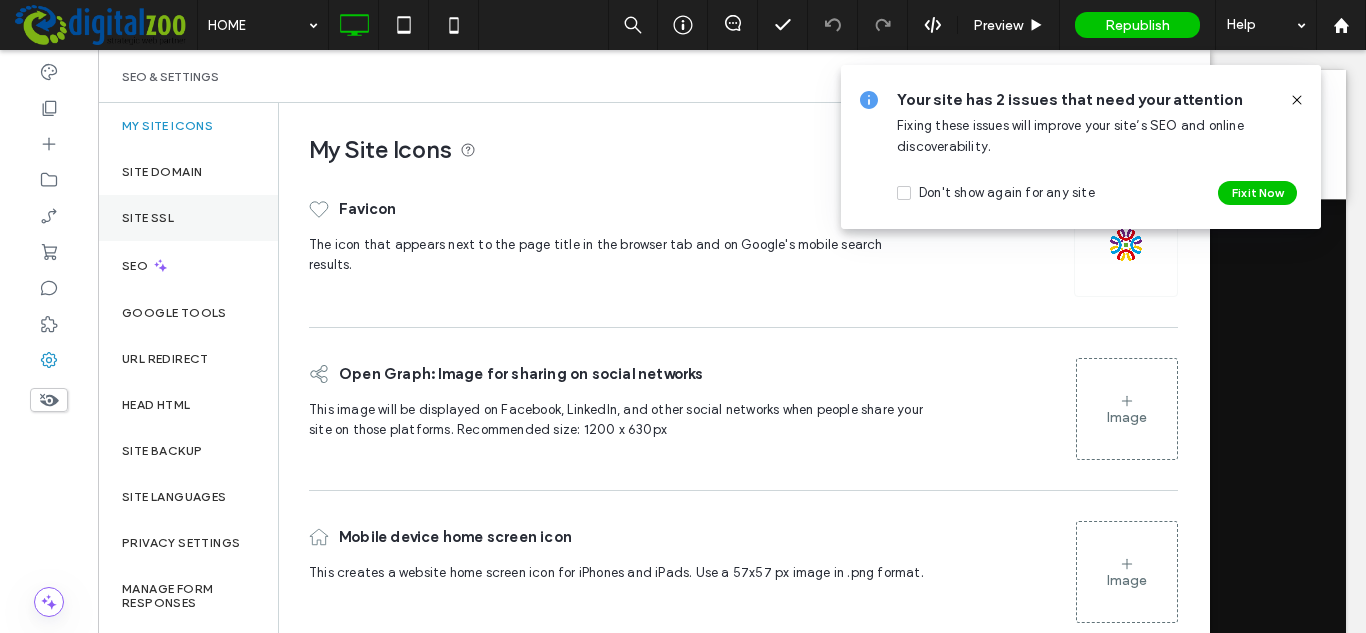 click on "Site SSL" at bounding box center (188, 218) 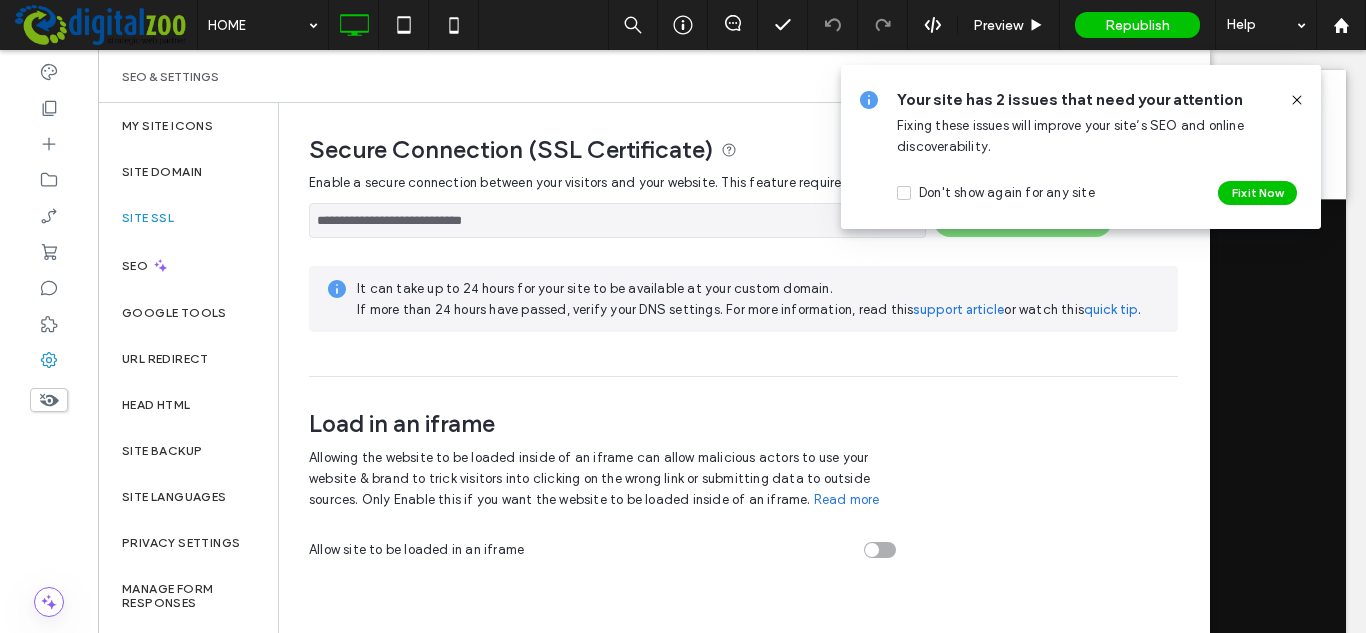 click on "Your site has 2 issues that need your attention Fixing these issues will improve your site’s SEO and online discoverability. Don't show again for any site Fix it Now" at bounding box center [1081, 147] 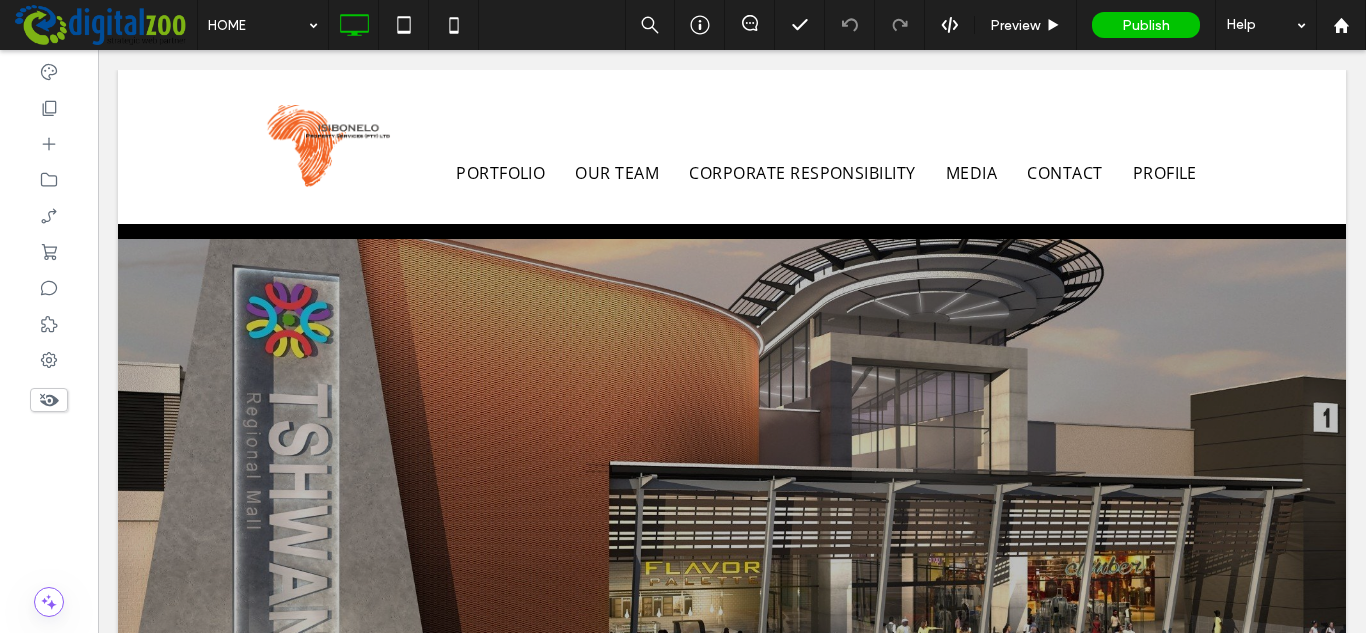 scroll, scrollTop: 0, scrollLeft: 0, axis: both 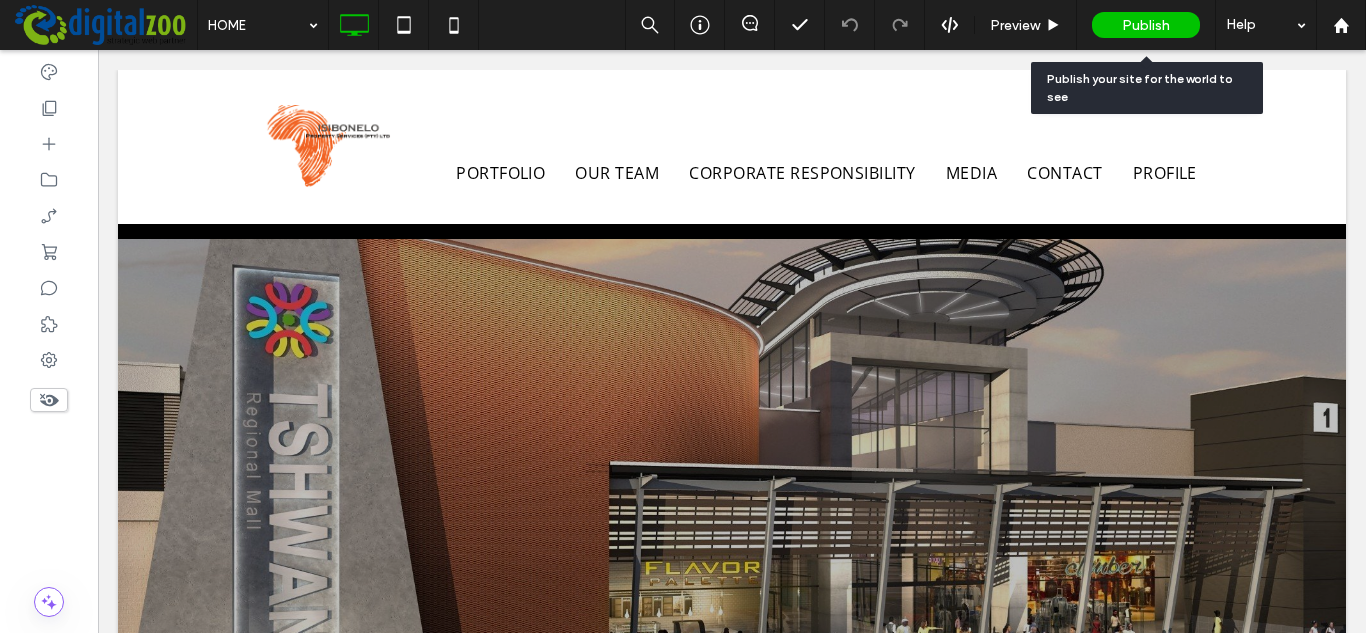 click on "Publish" at bounding box center (1146, 25) 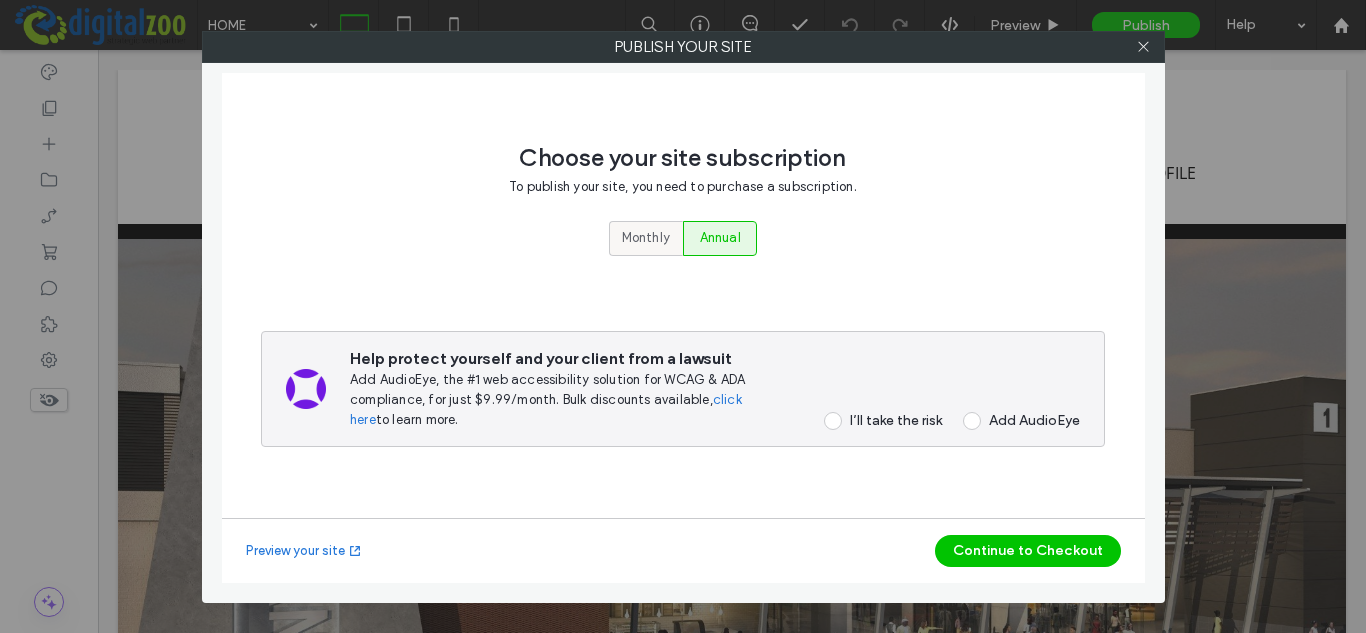 click on "Monthly" at bounding box center (646, 238) 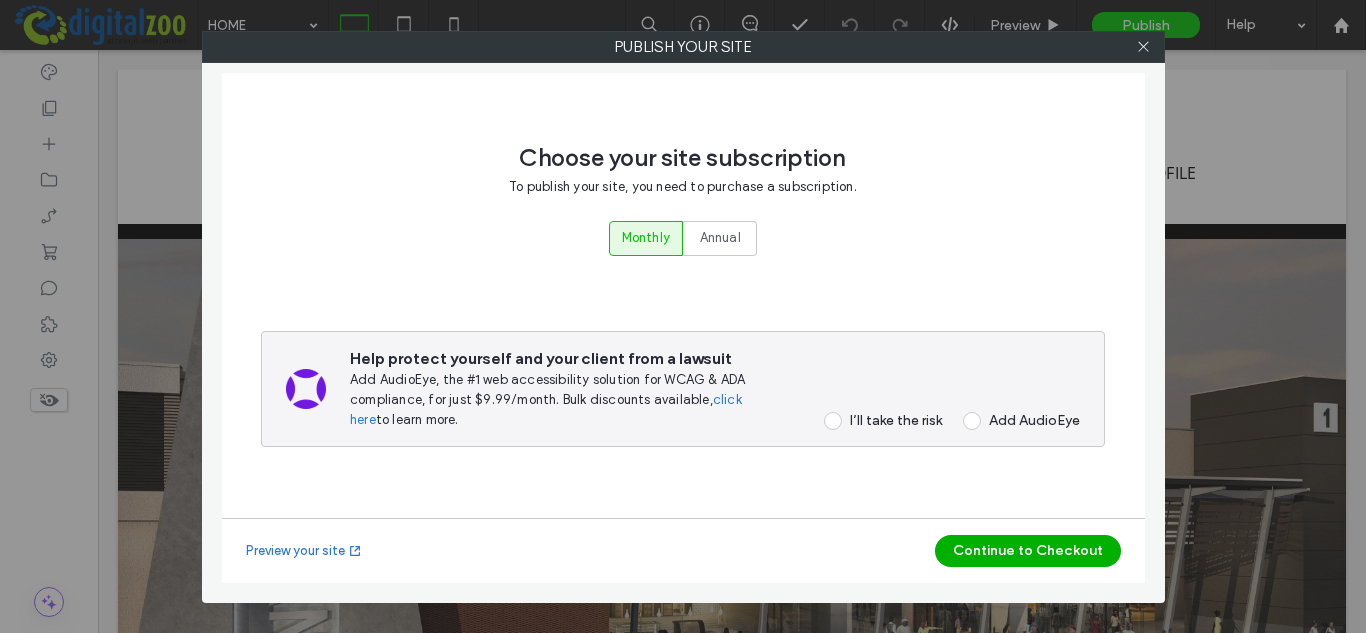 click on "Continue to Checkout" at bounding box center [1028, 551] 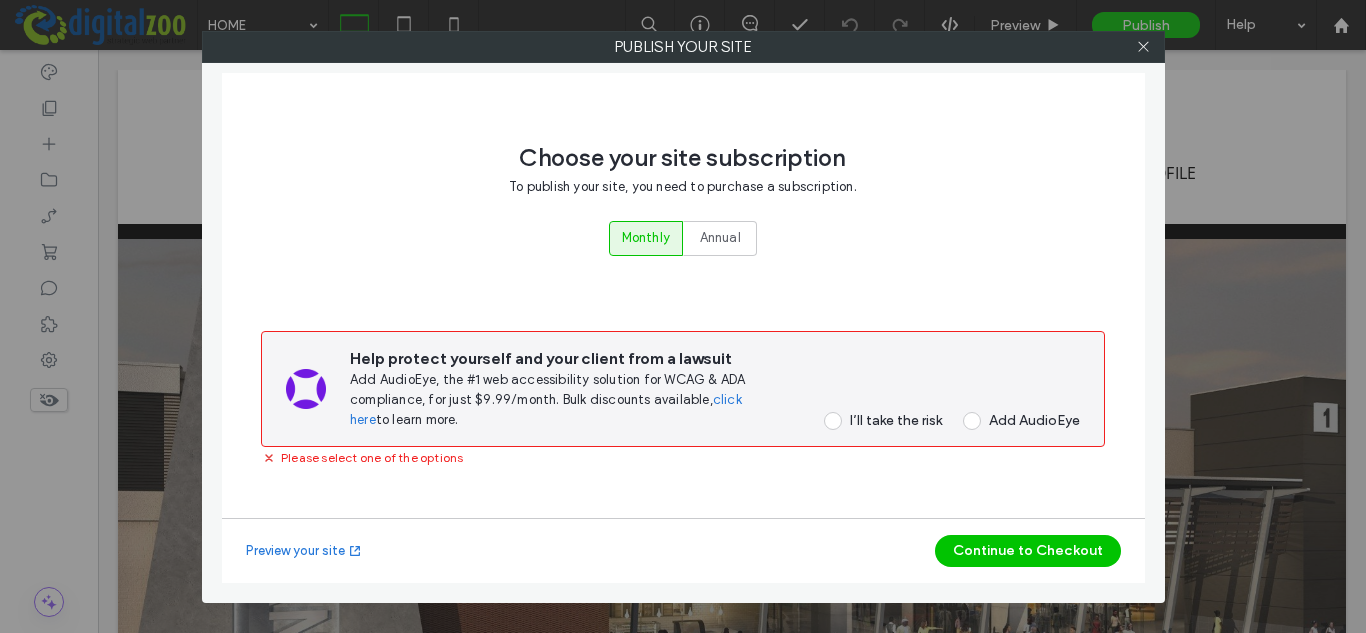 click on "I’ll take the risk" at bounding box center [896, 420] 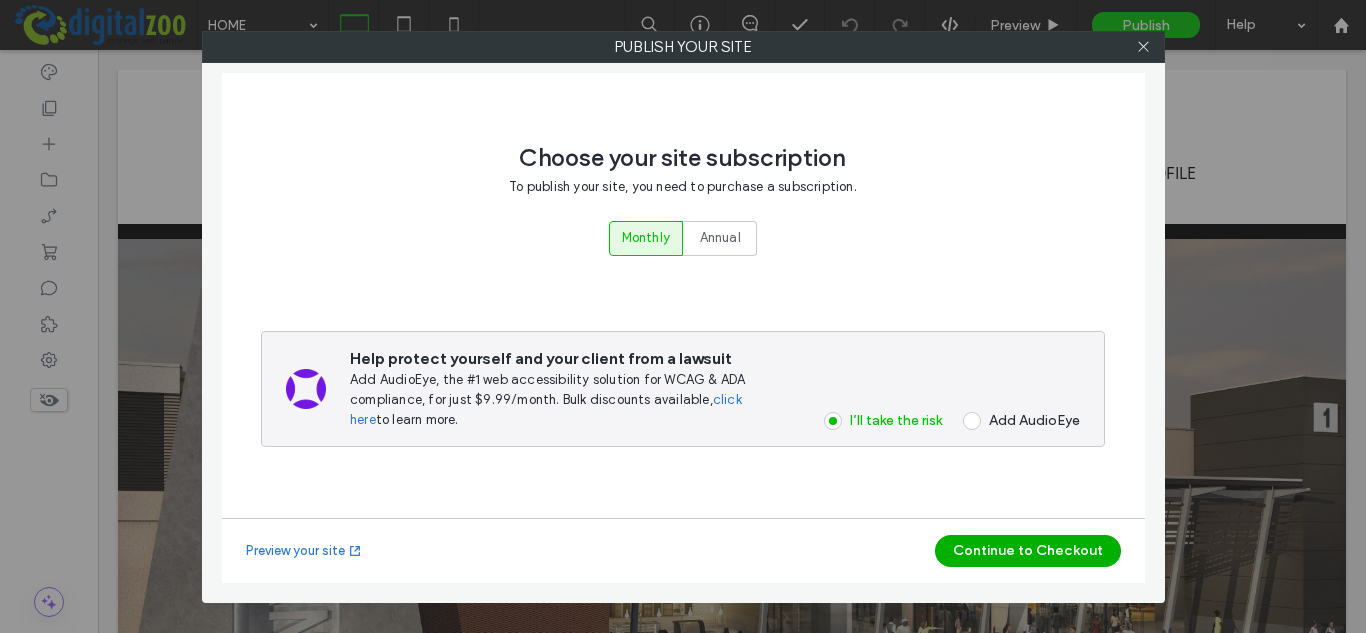 click on "Continue to Checkout" at bounding box center [1028, 551] 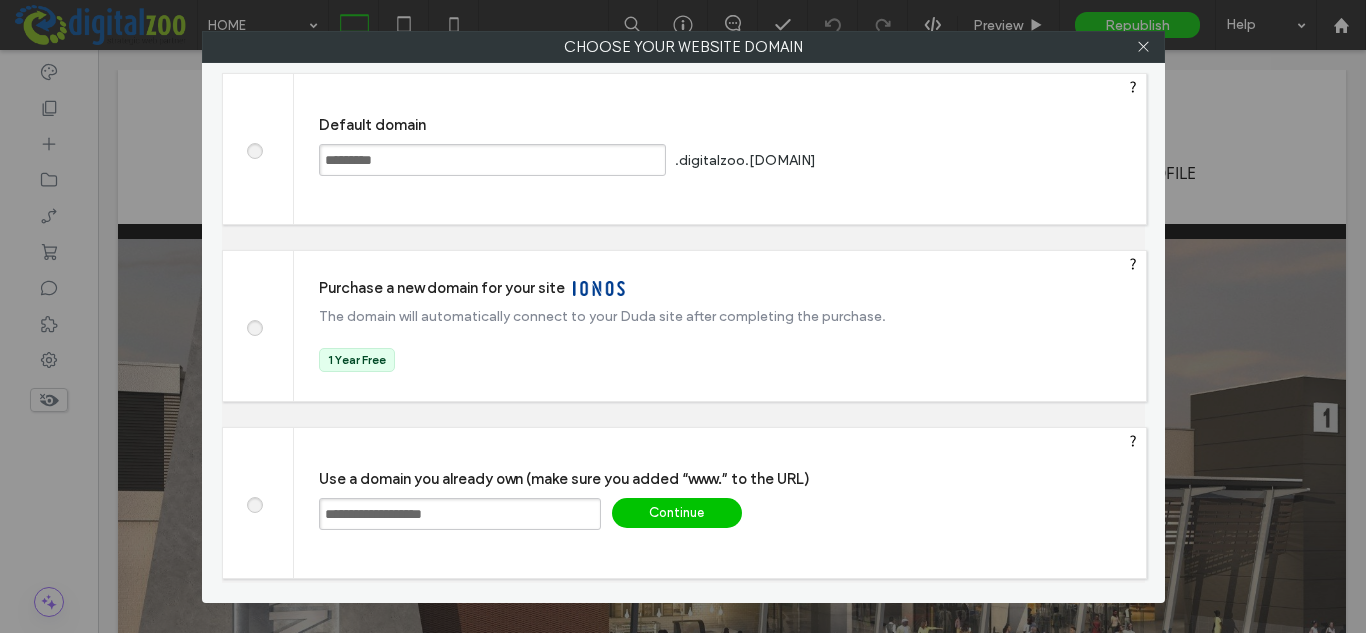 click on "Continue" at bounding box center (677, 513) 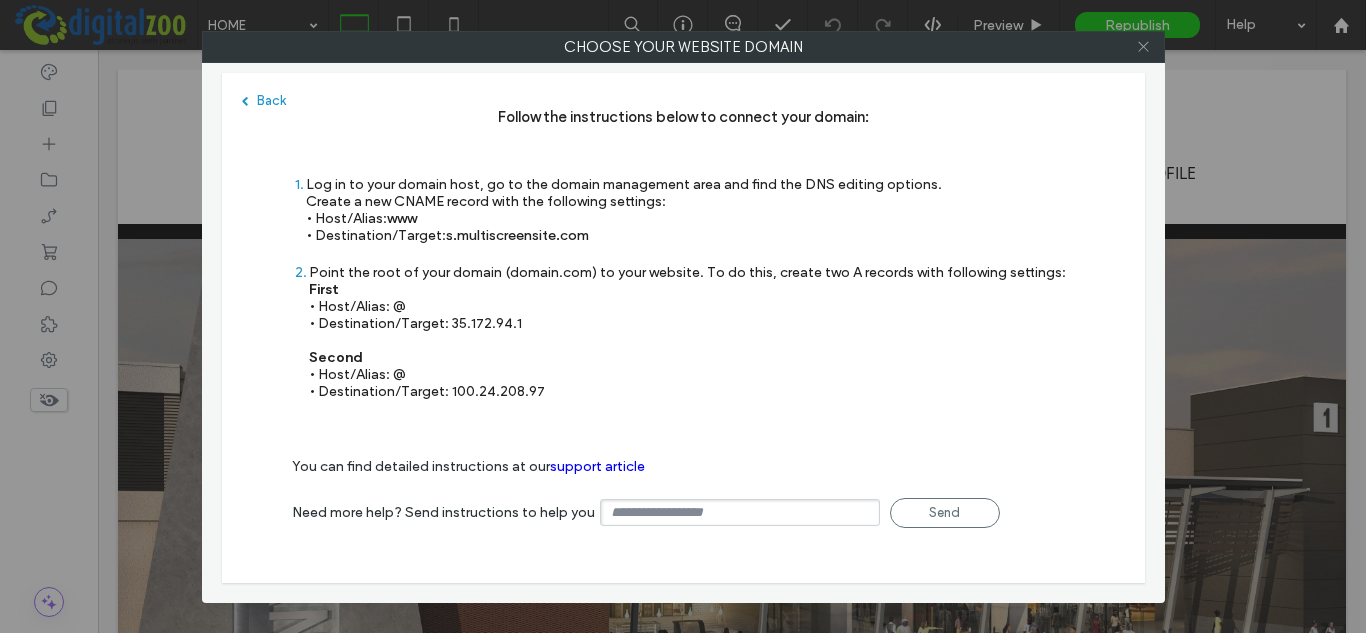 click 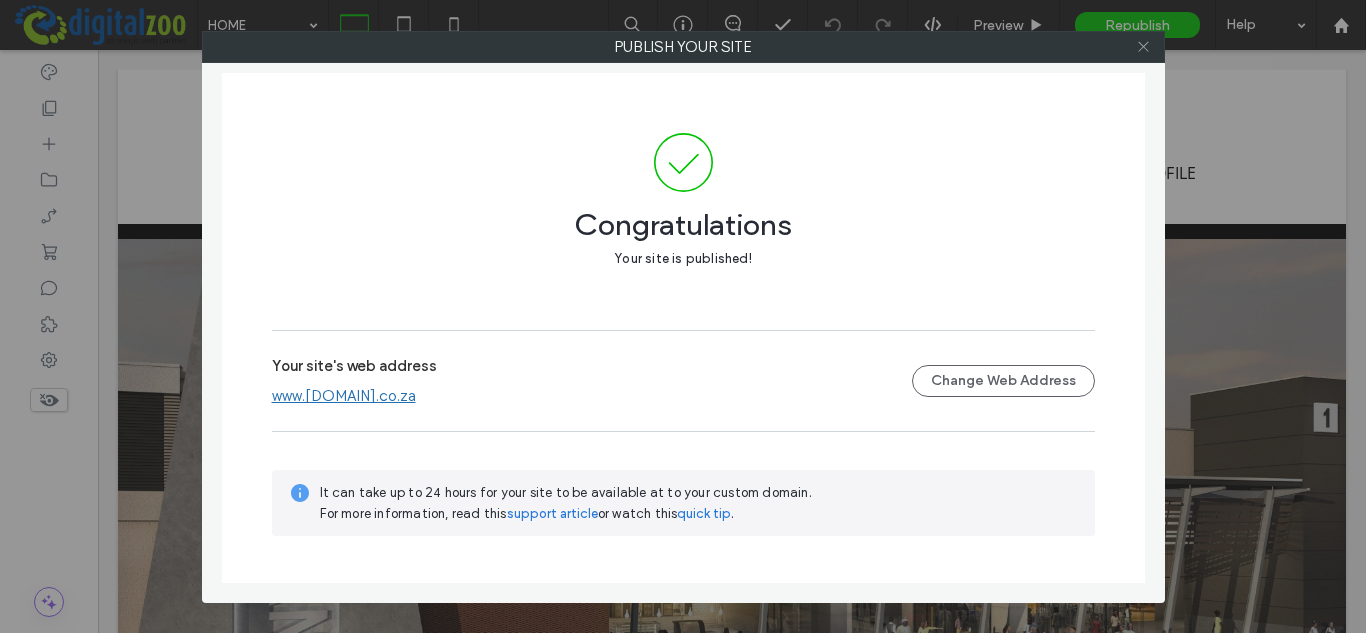 click 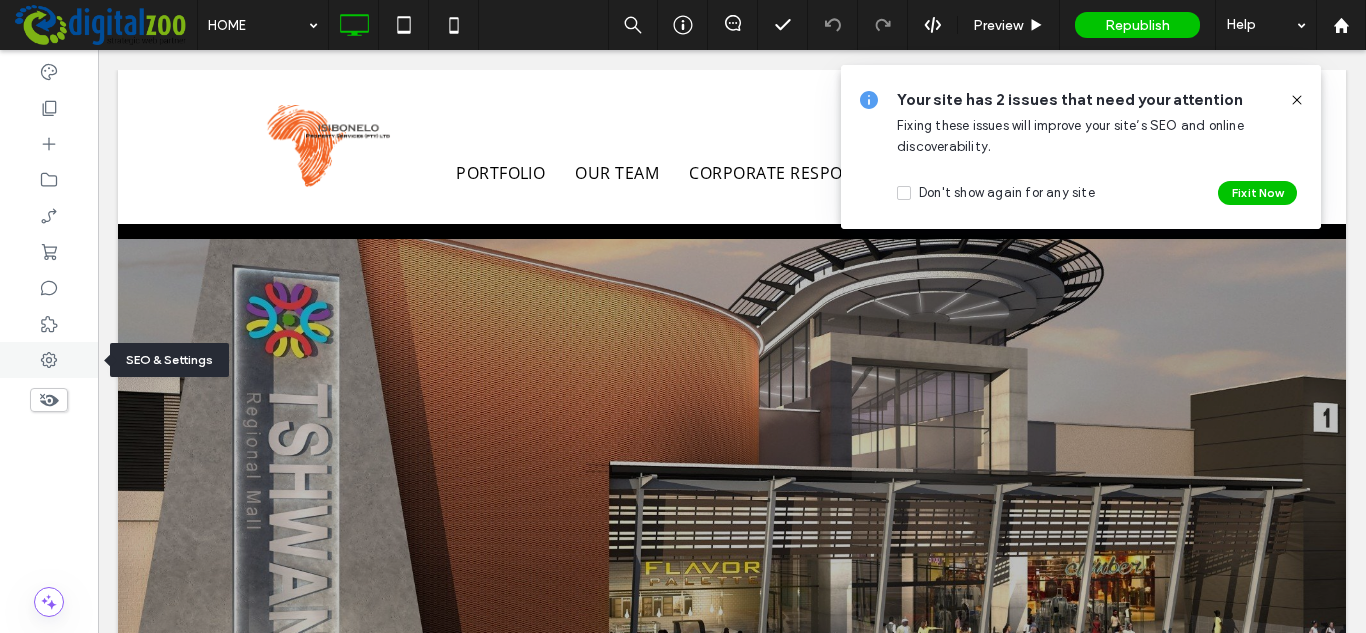 click 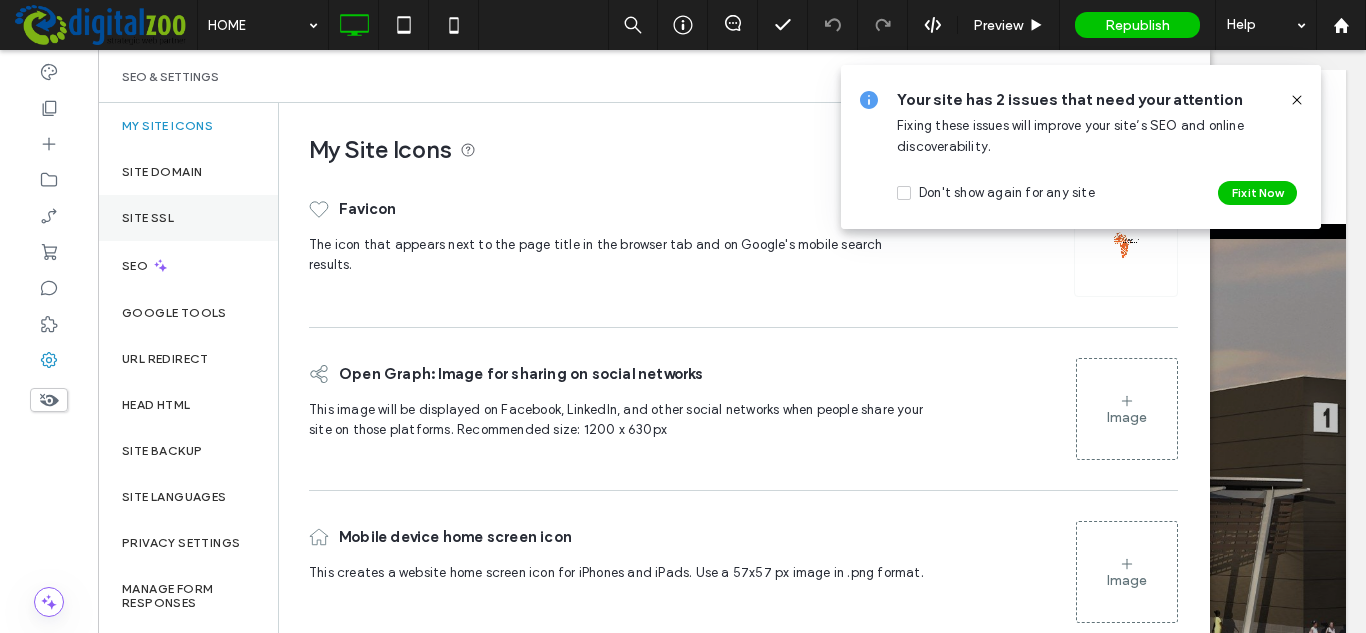 click on "Site SSL" at bounding box center [148, 218] 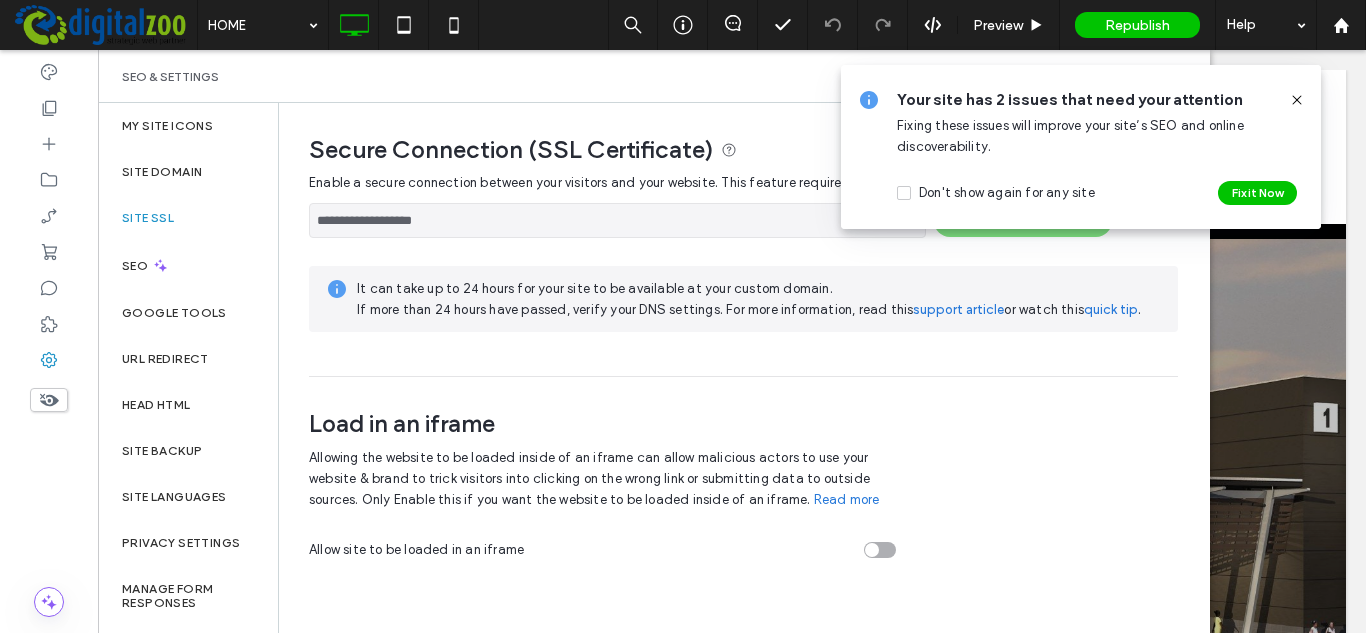 click 